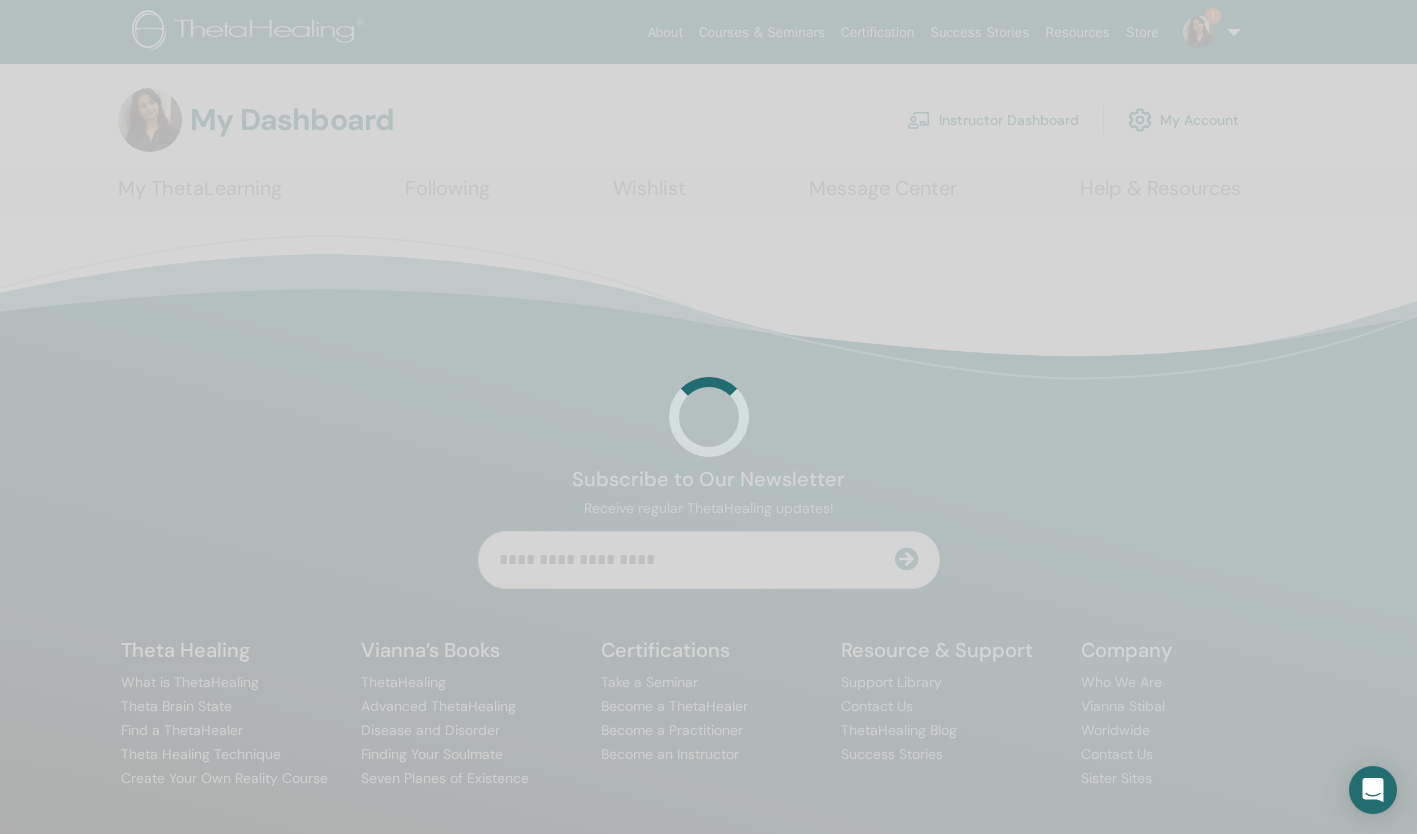 scroll, scrollTop: 0, scrollLeft: 0, axis: both 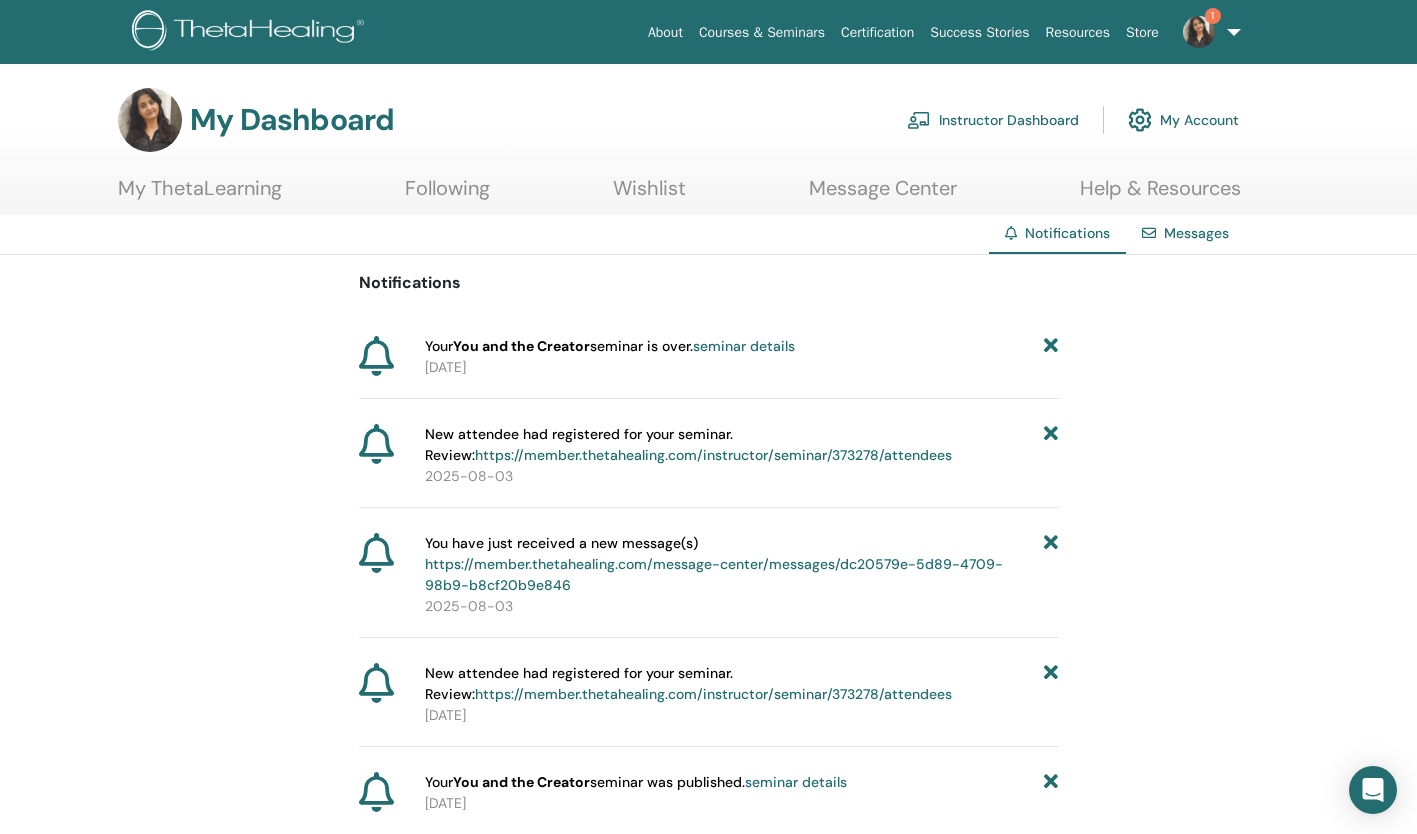 click on "Instructor Dashboard" at bounding box center (993, 120) 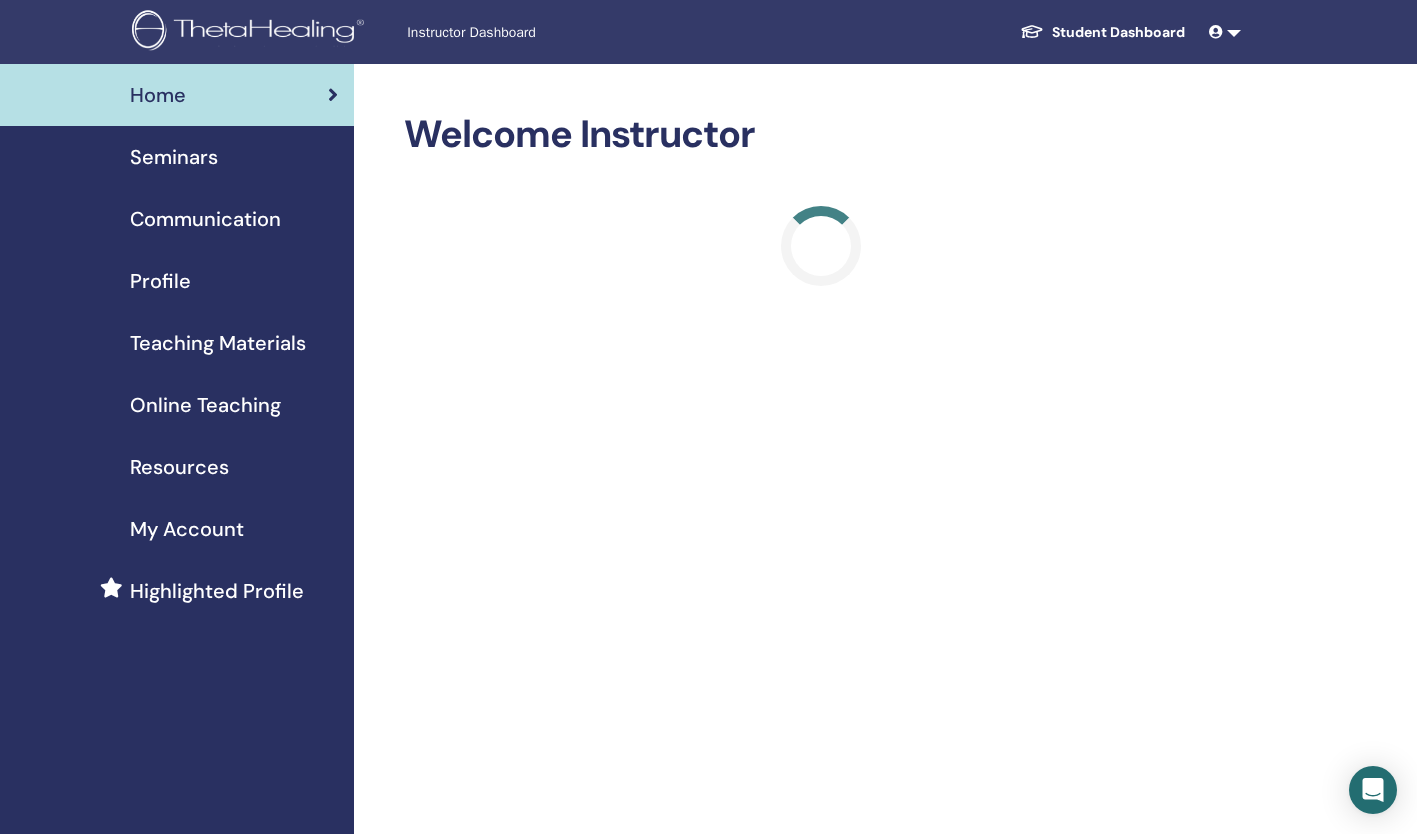 scroll, scrollTop: 0, scrollLeft: 0, axis: both 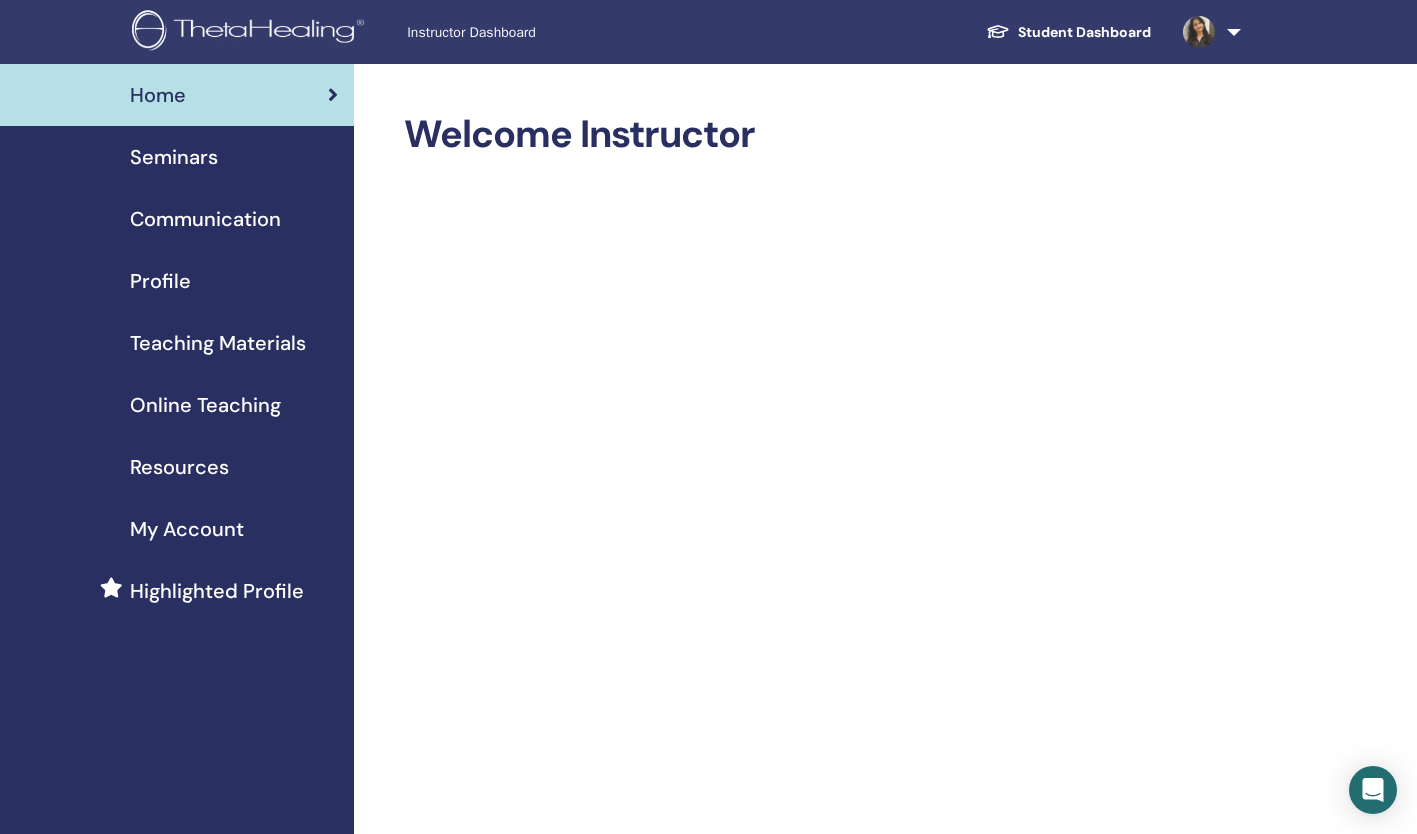 click on "Seminars" at bounding box center [174, 157] 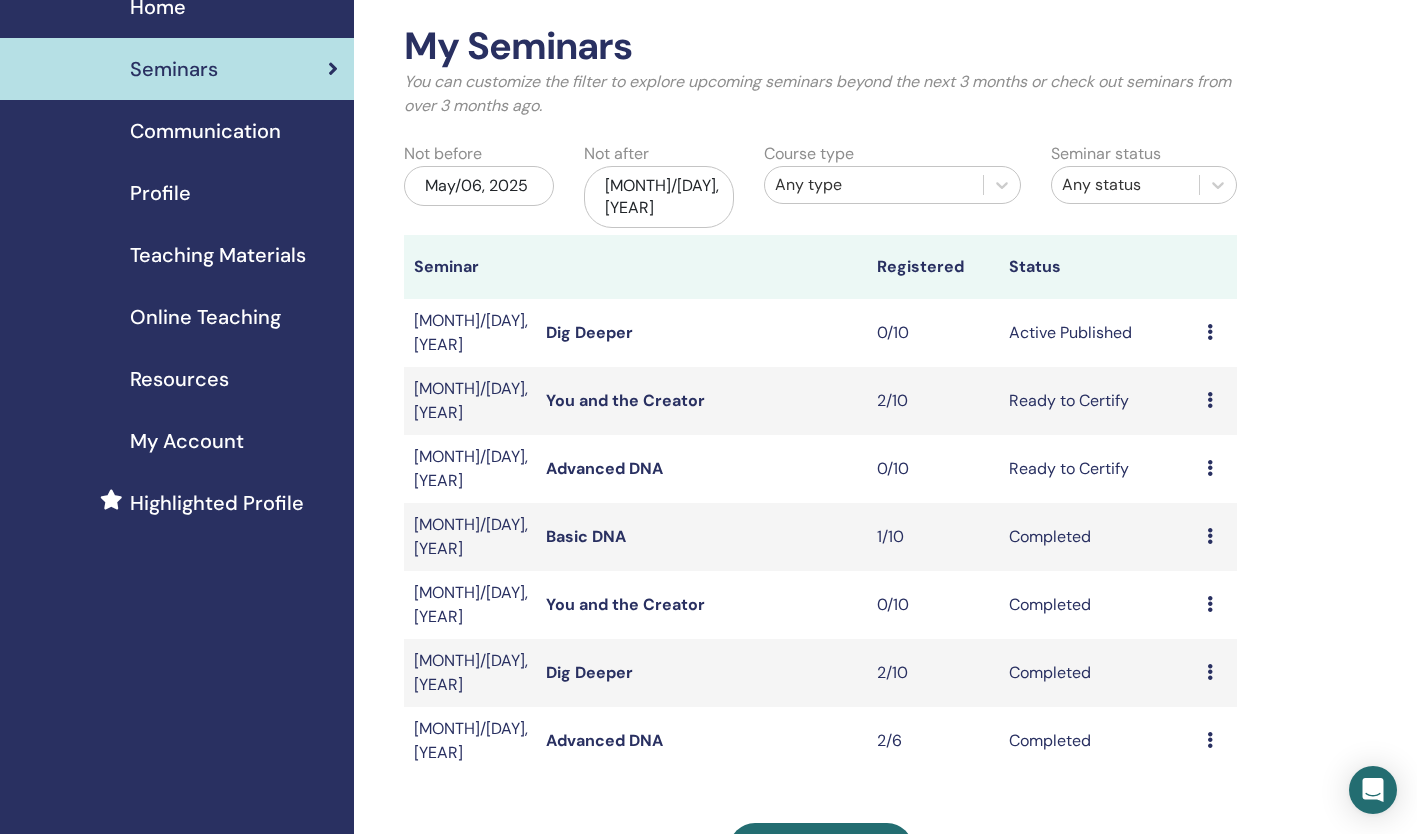 scroll, scrollTop: 90, scrollLeft: 0, axis: vertical 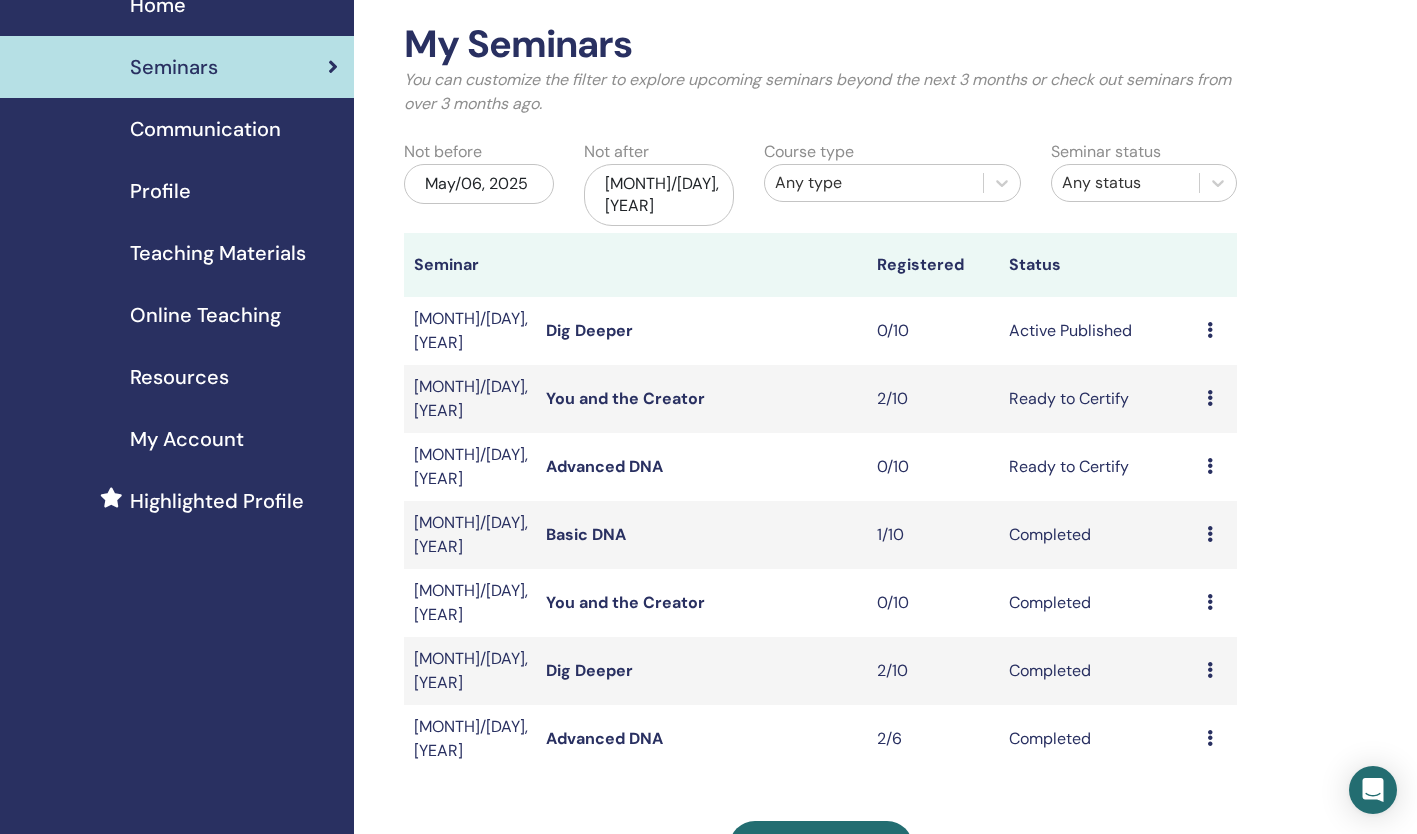 click at bounding box center [1210, 398] 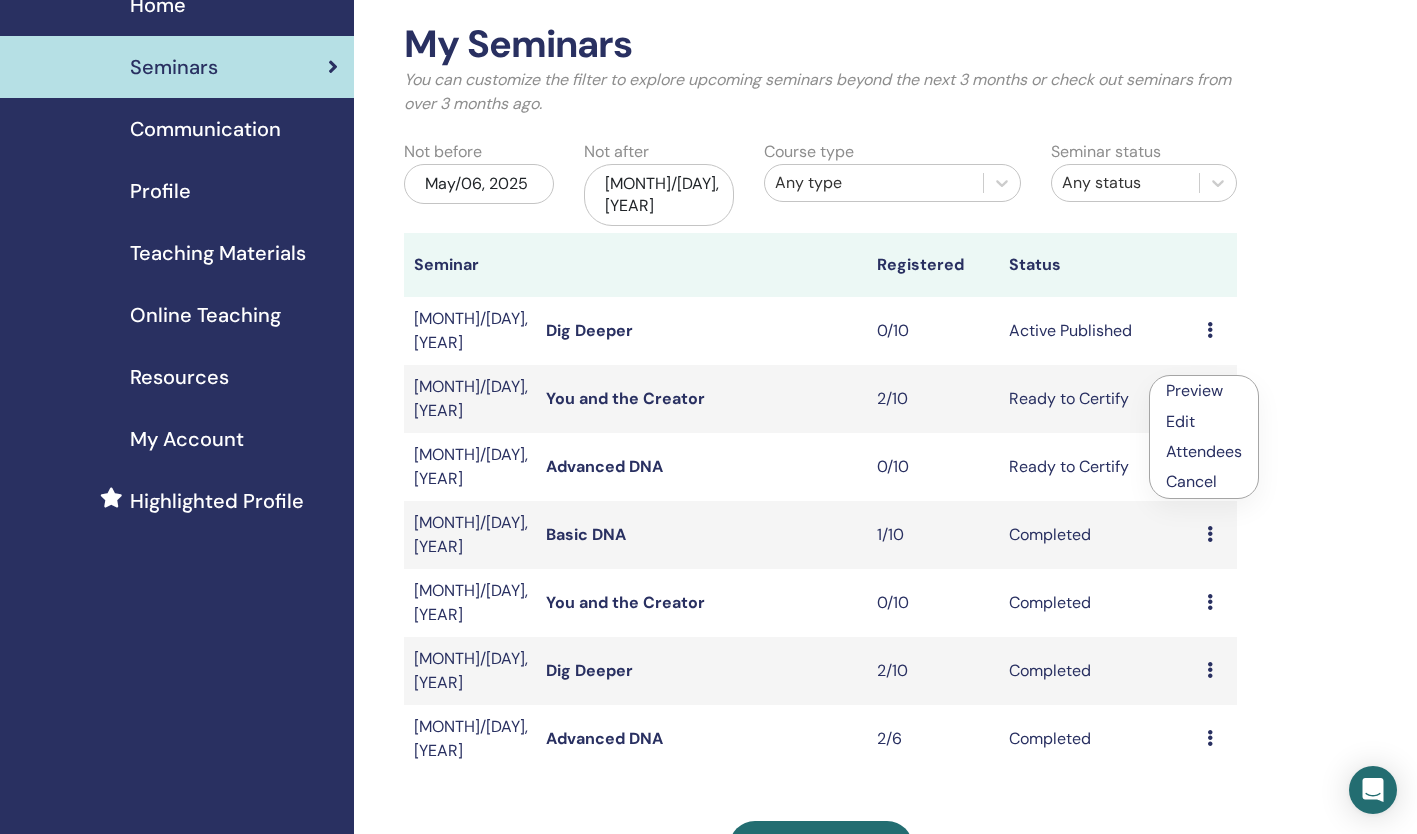 click on "Attendees" at bounding box center [1204, 451] 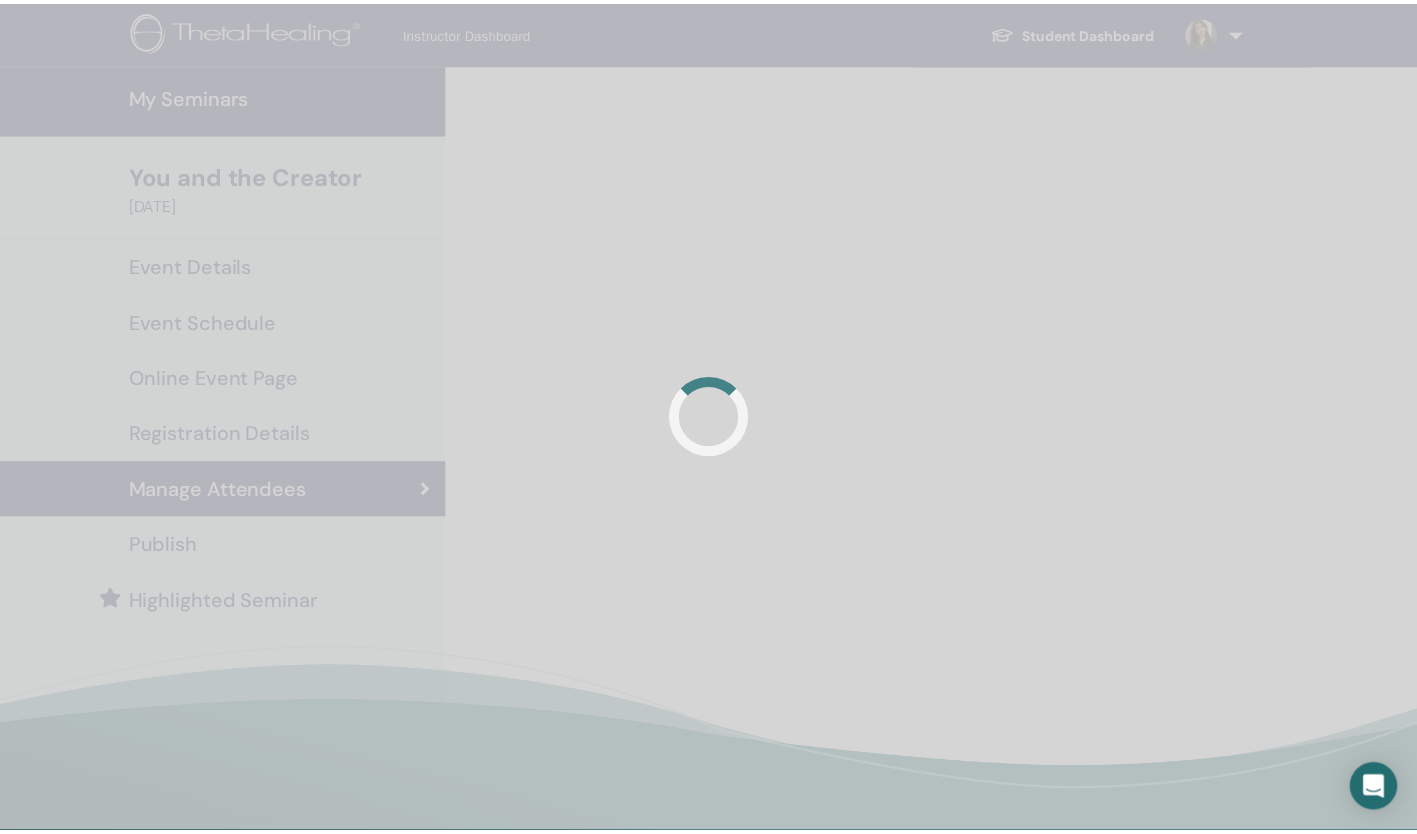 scroll, scrollTop: 0, scrollLeft: 0, axis: both 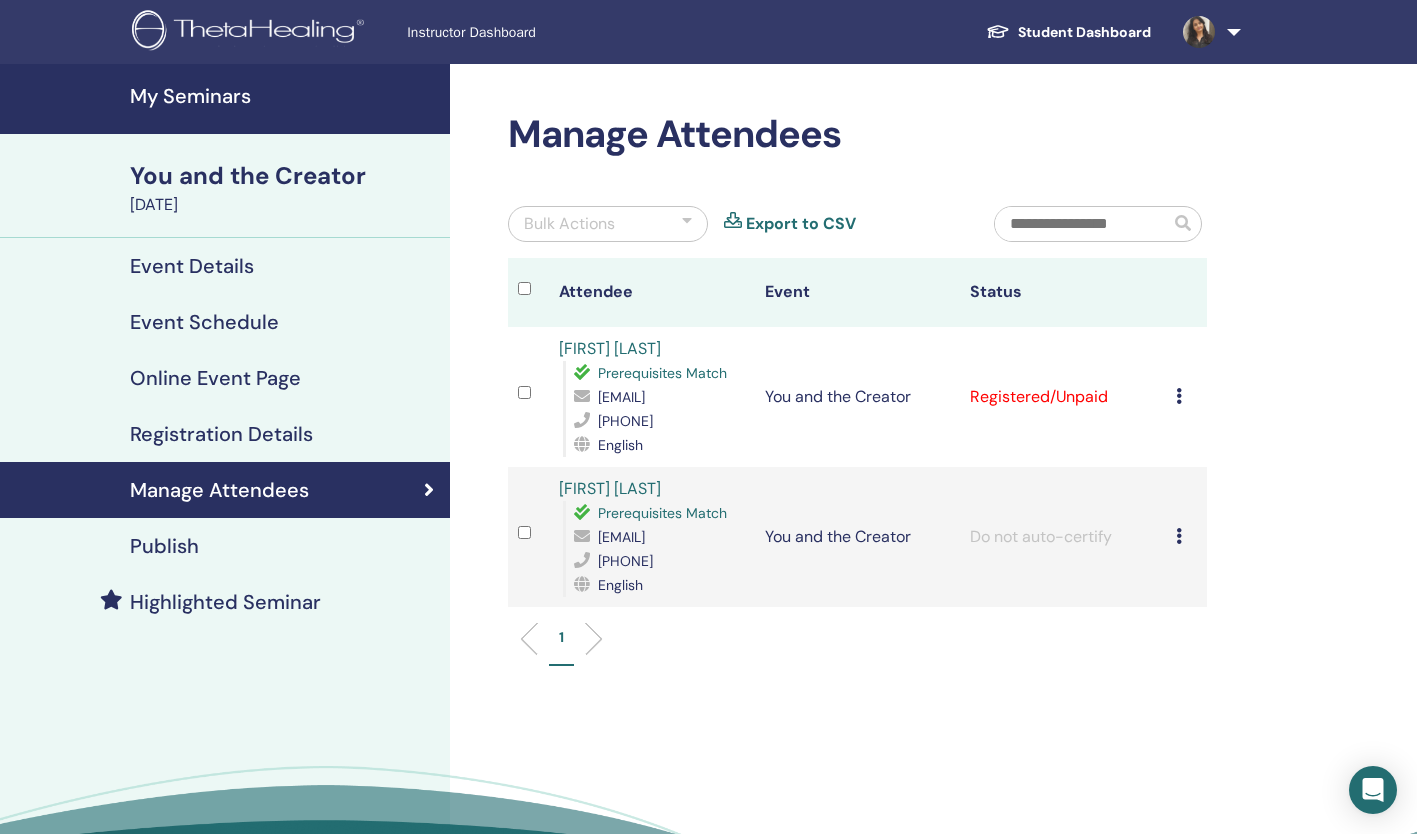 click at bounding box center [1179, 396] 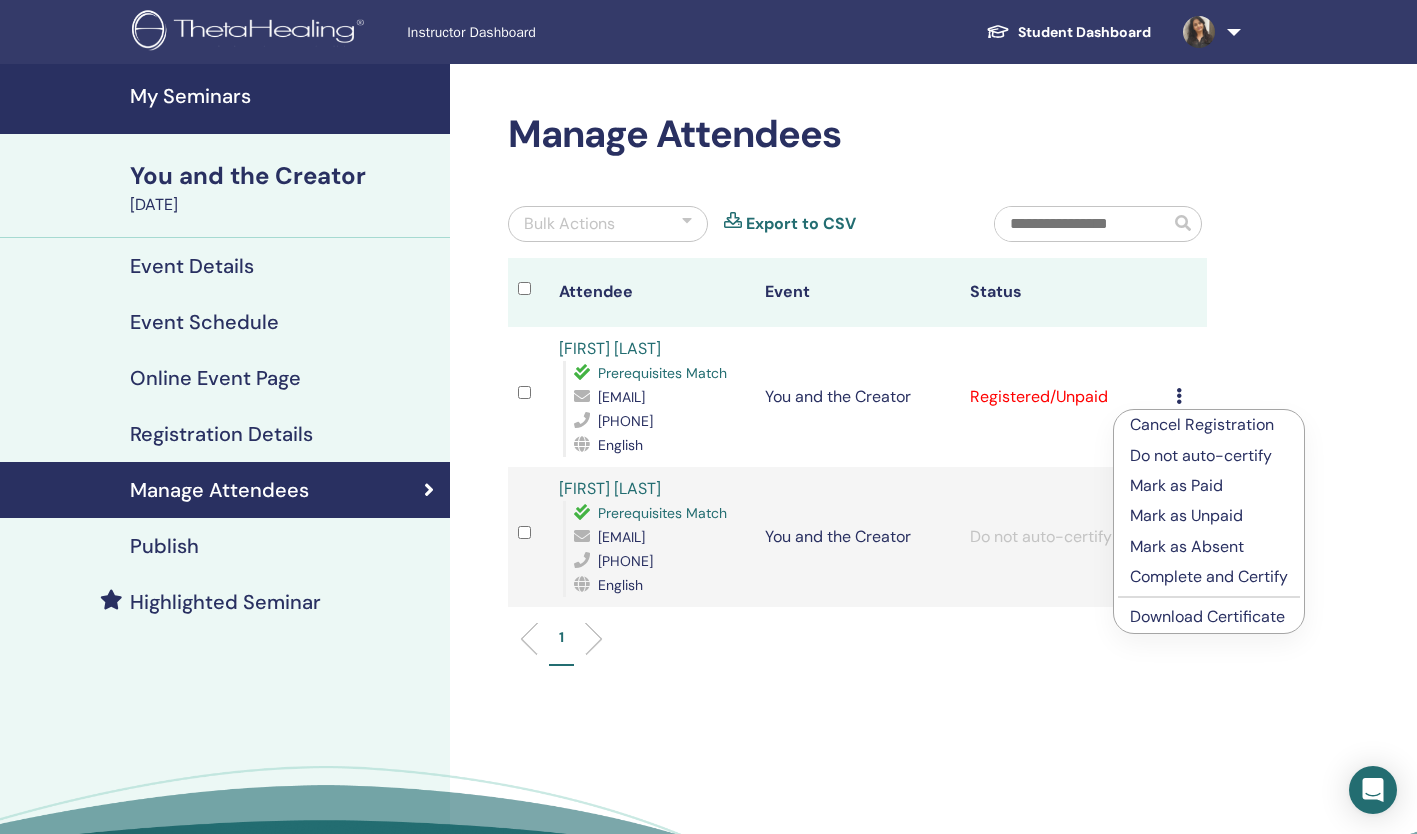 click on "Mark as Paid" at bounding box center (1209, 486) 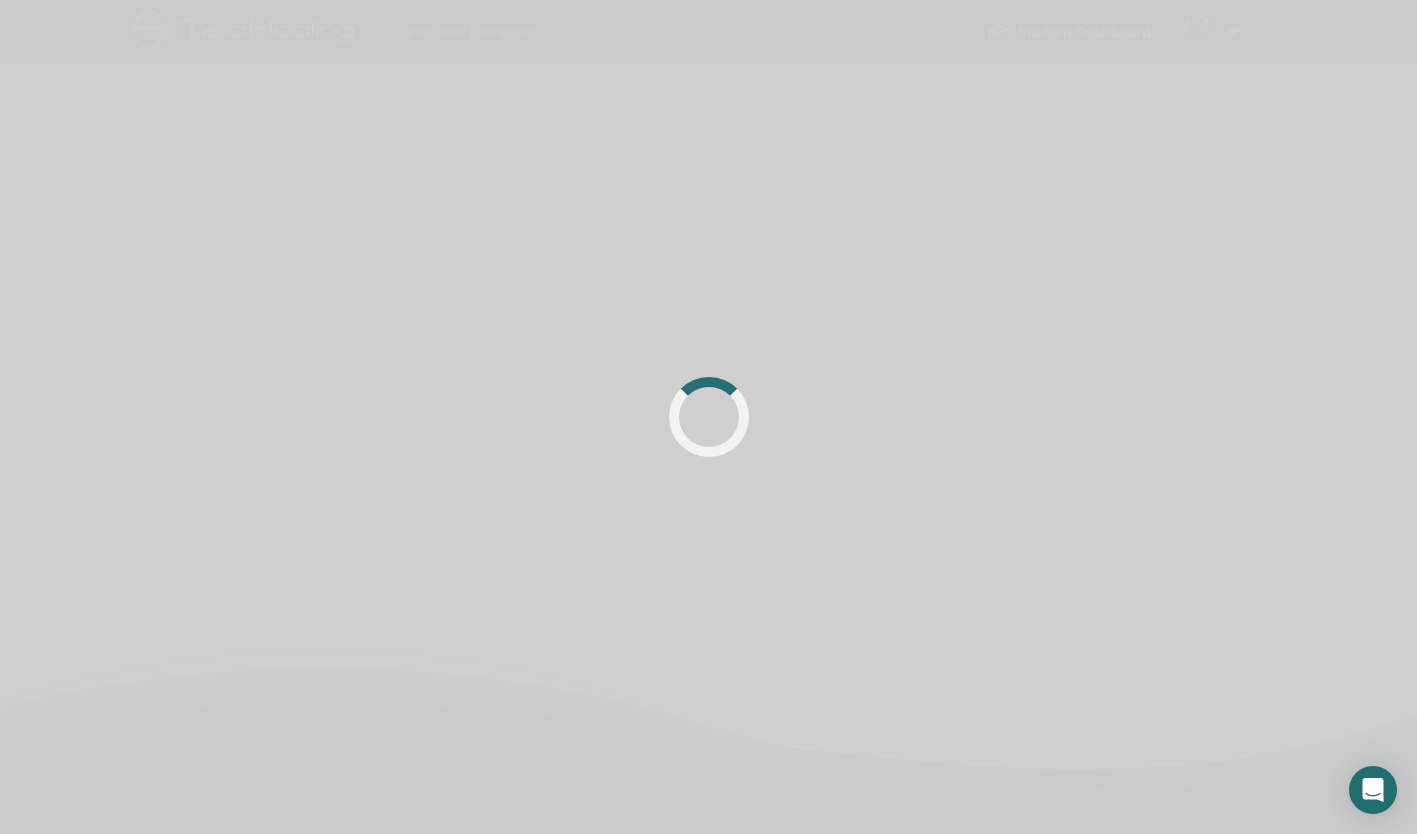 scroll, scrollTop: 0, scrollLeft: 0, axis: both 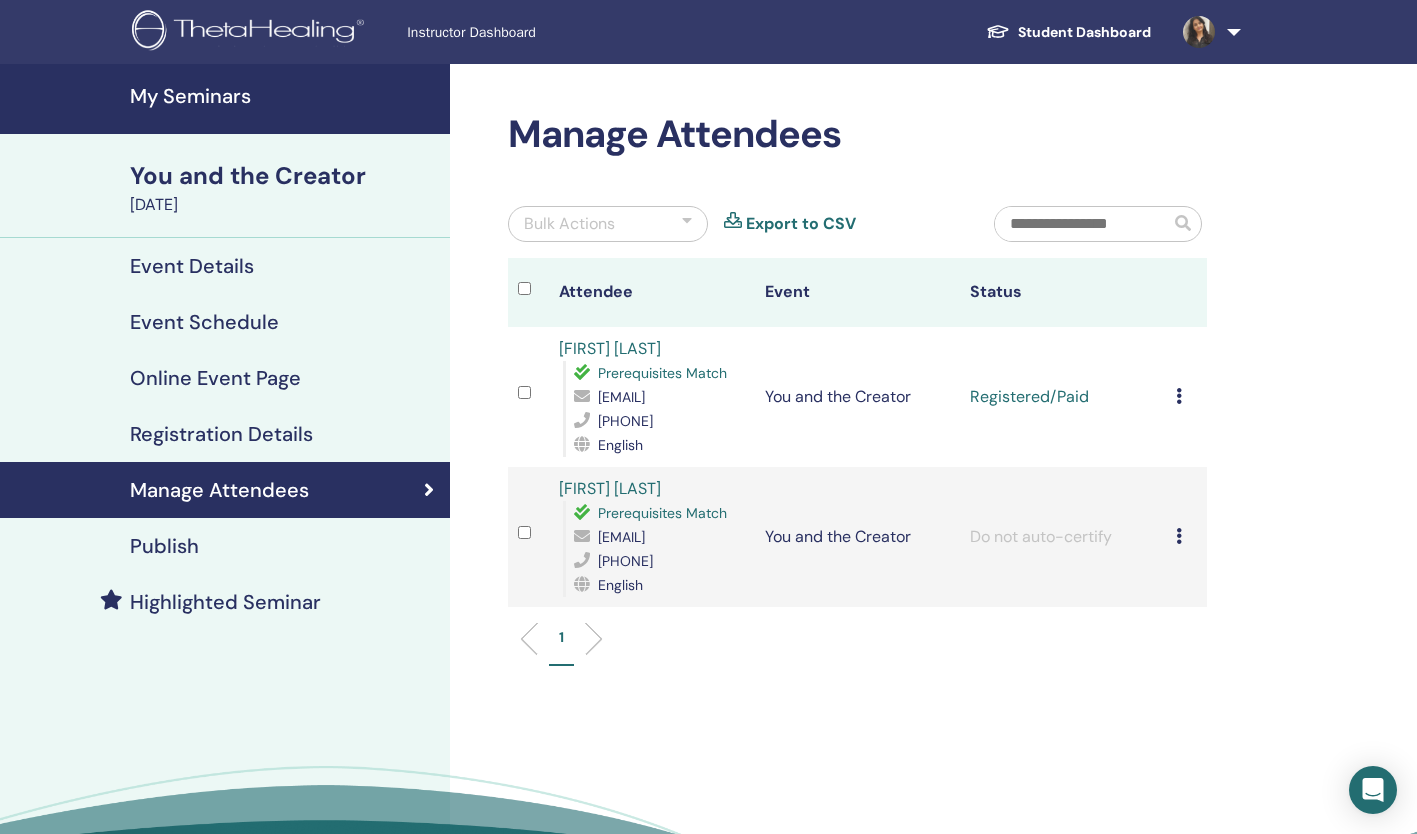 click at bounding box center [1179, 396] 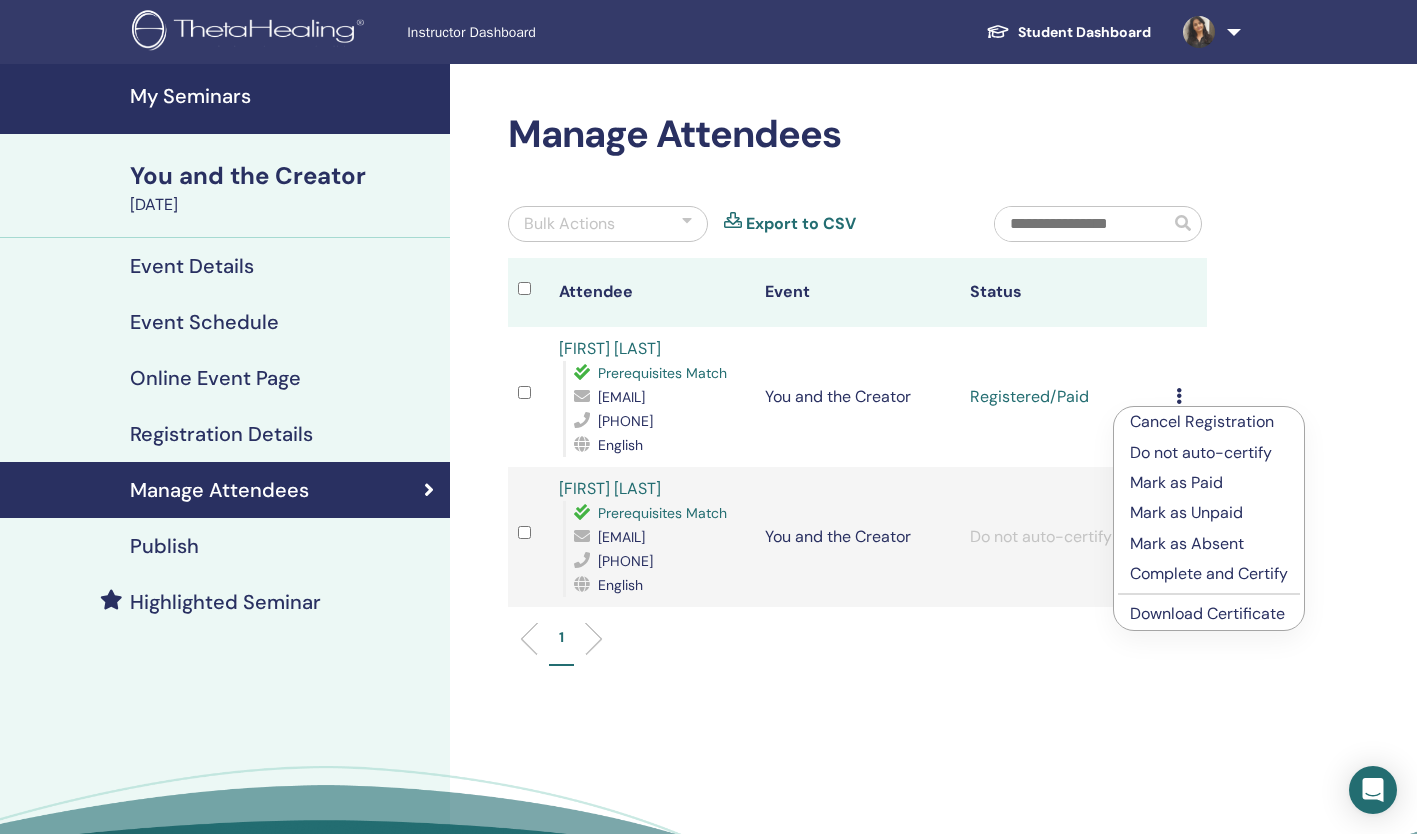 click on "Complete and Certify" at bounding box center (1209, 574) 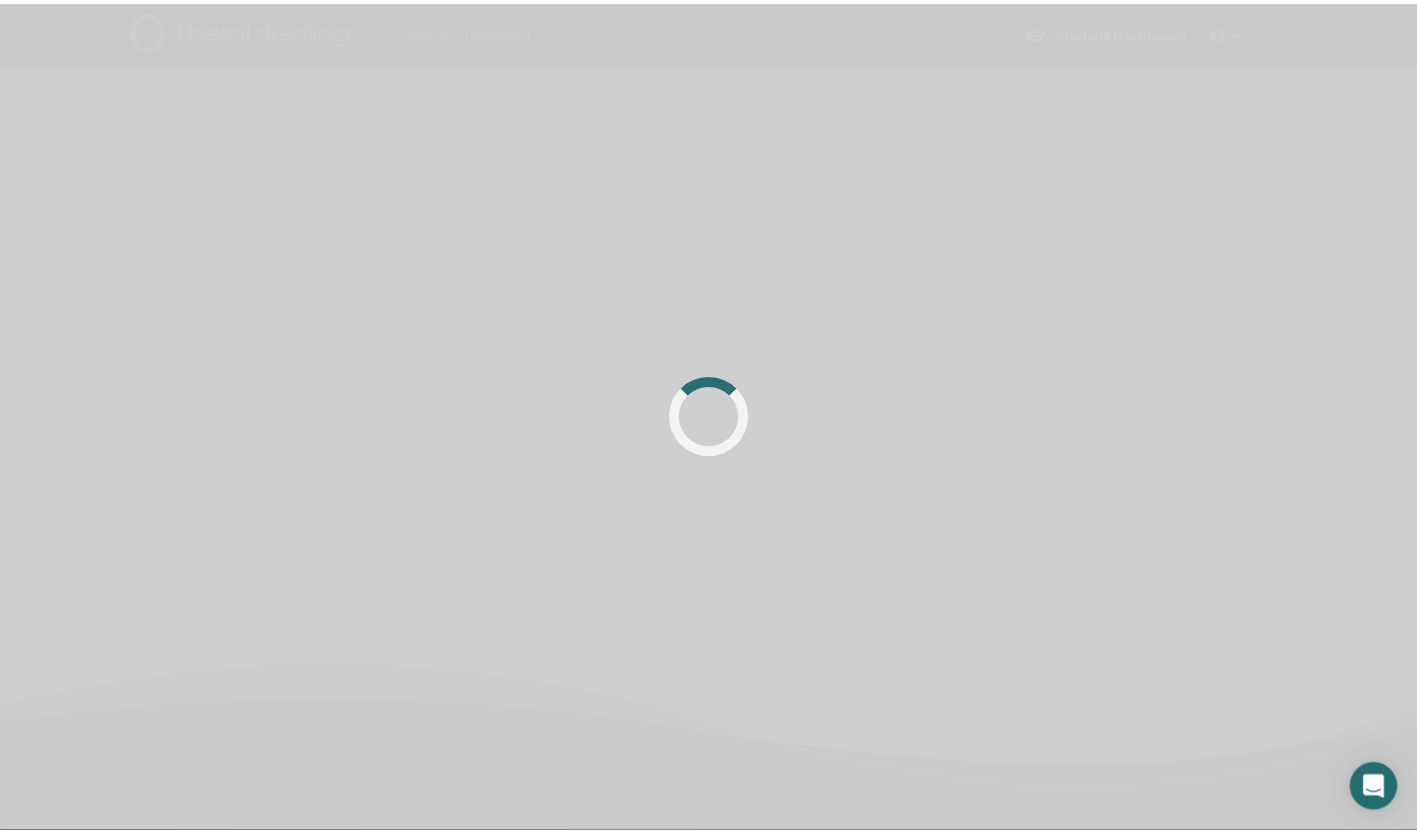 scroll, scrollTop: 0, scrollLeft: 0, axis: both 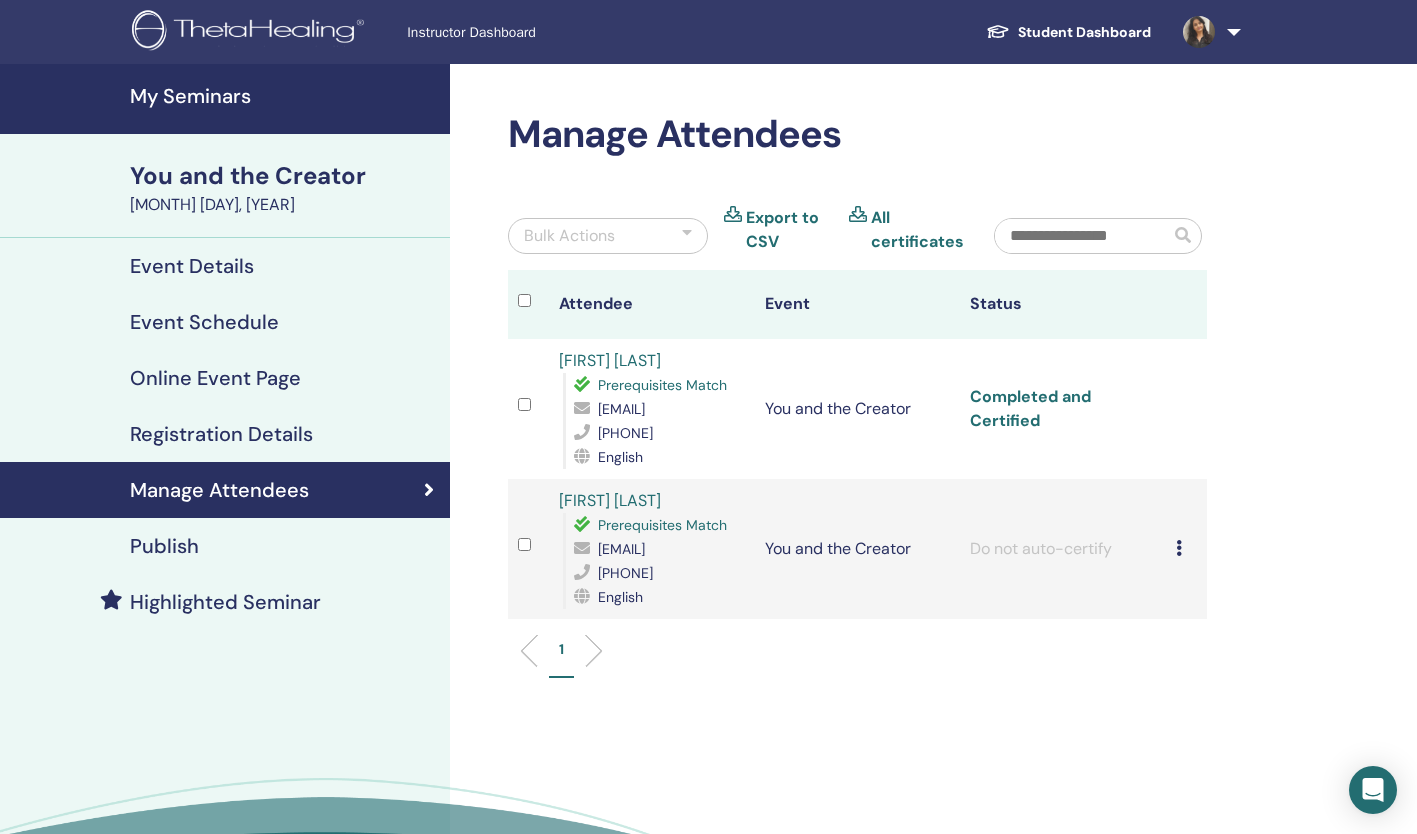 click on "Completed and Certified" at bounding box center (1030, 408) 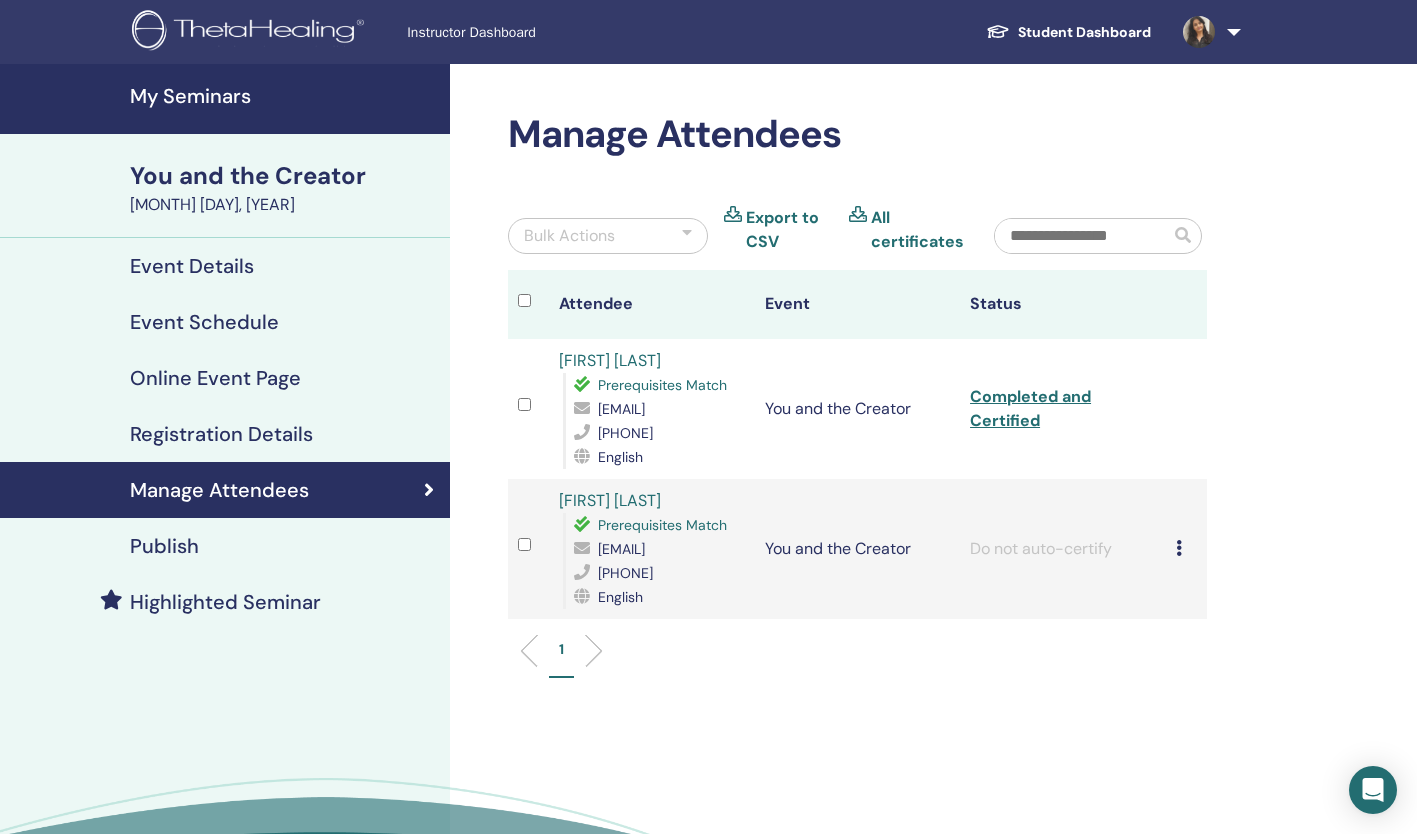 click on "Event Details" at bounding box center (225, 266) 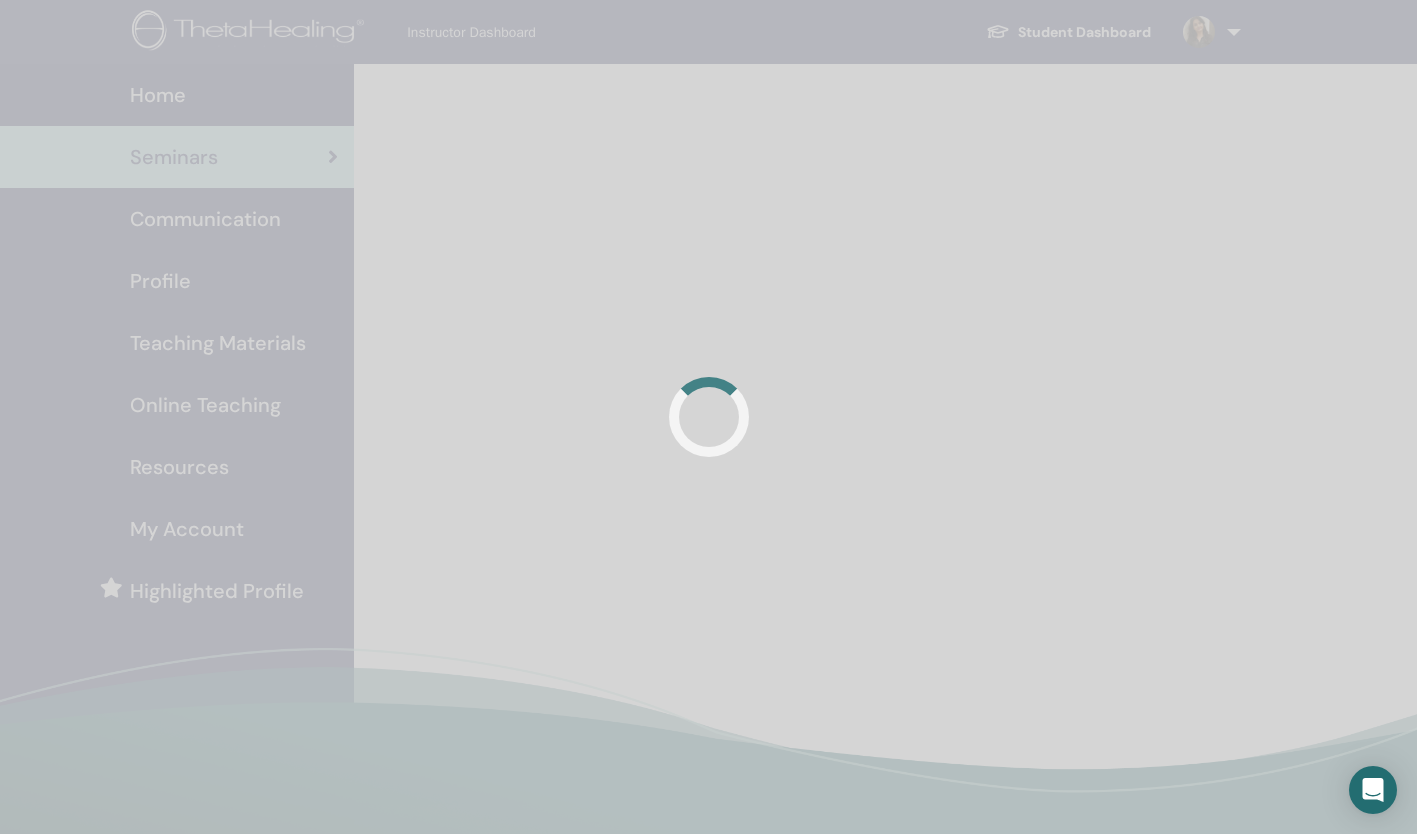 scroll, scrollTop: 90, scrollLeft: 0, axis: vertical 